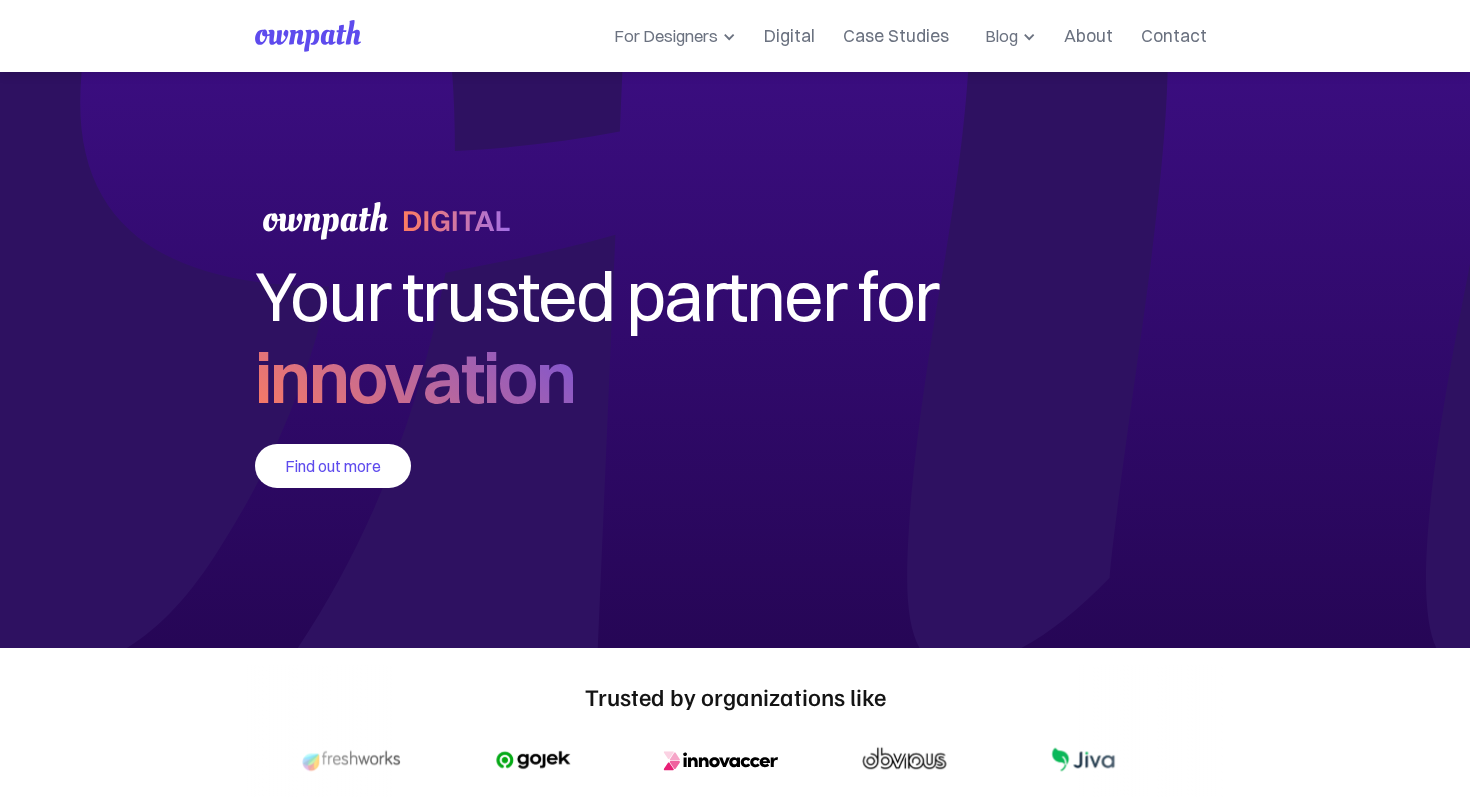 scroll, scrollTop: 0, scrollLeft: 0, axis: both 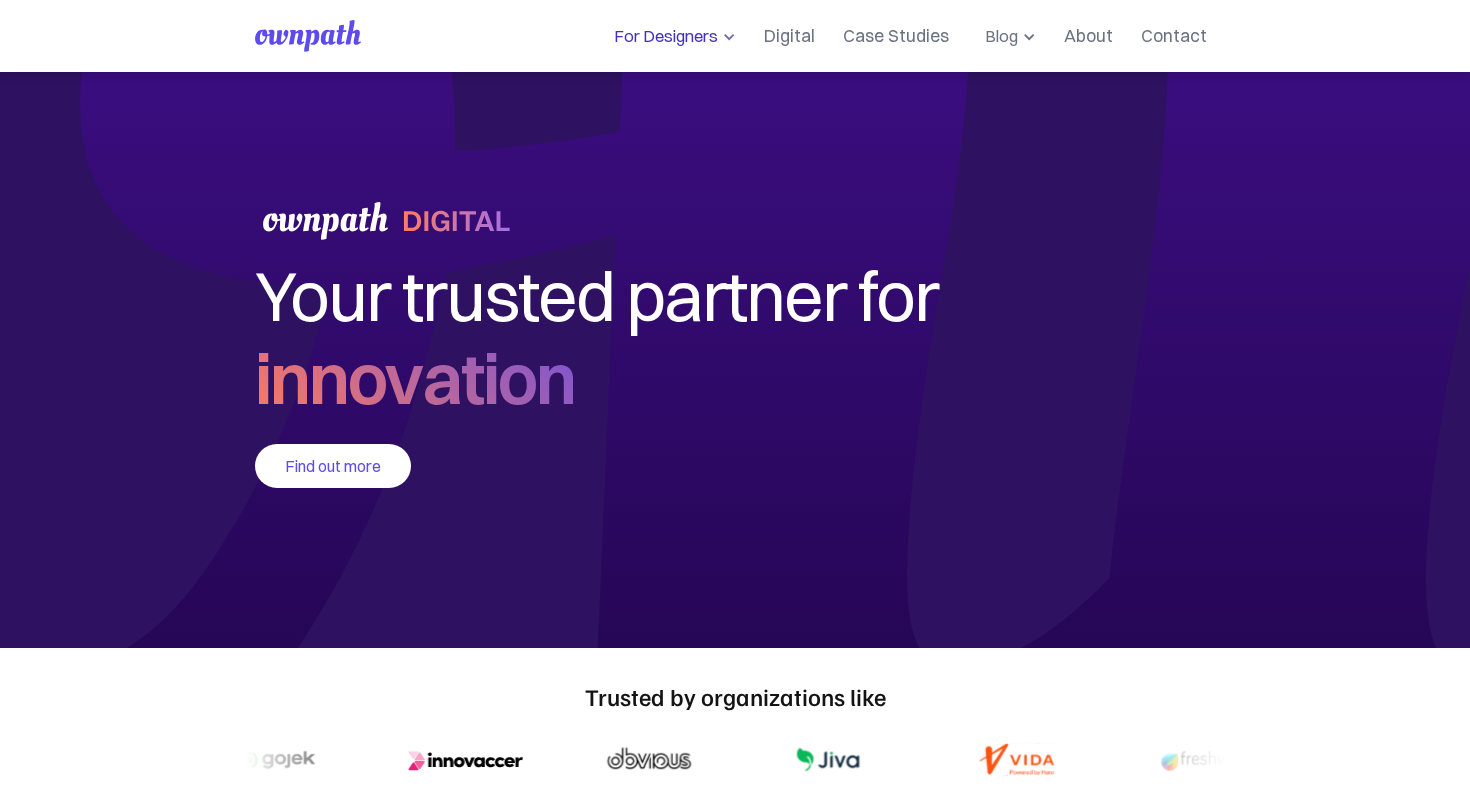 click on "For Designers" at bounding box center [662, 36] 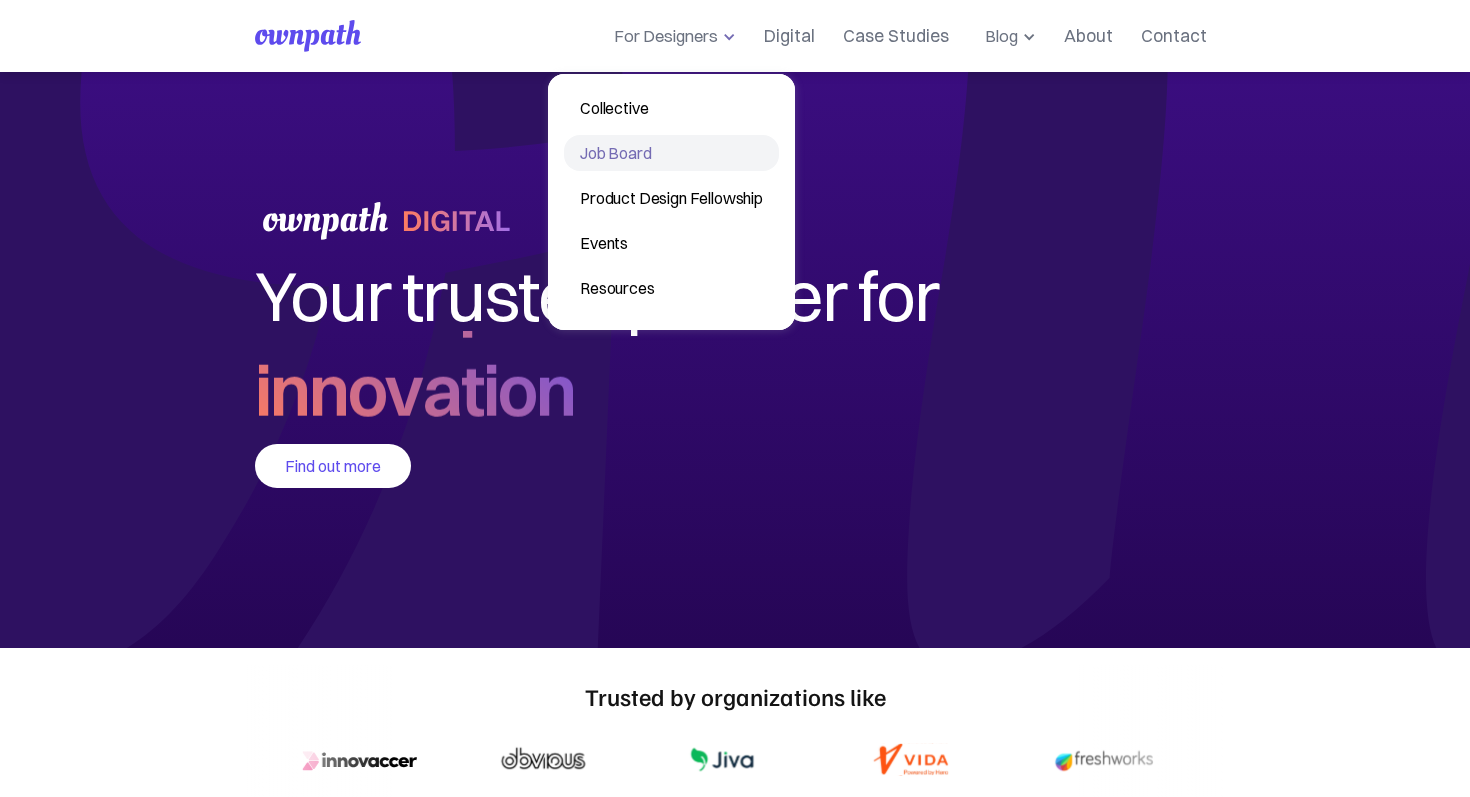 click on "Job Board" at bounding box center [671, 153] 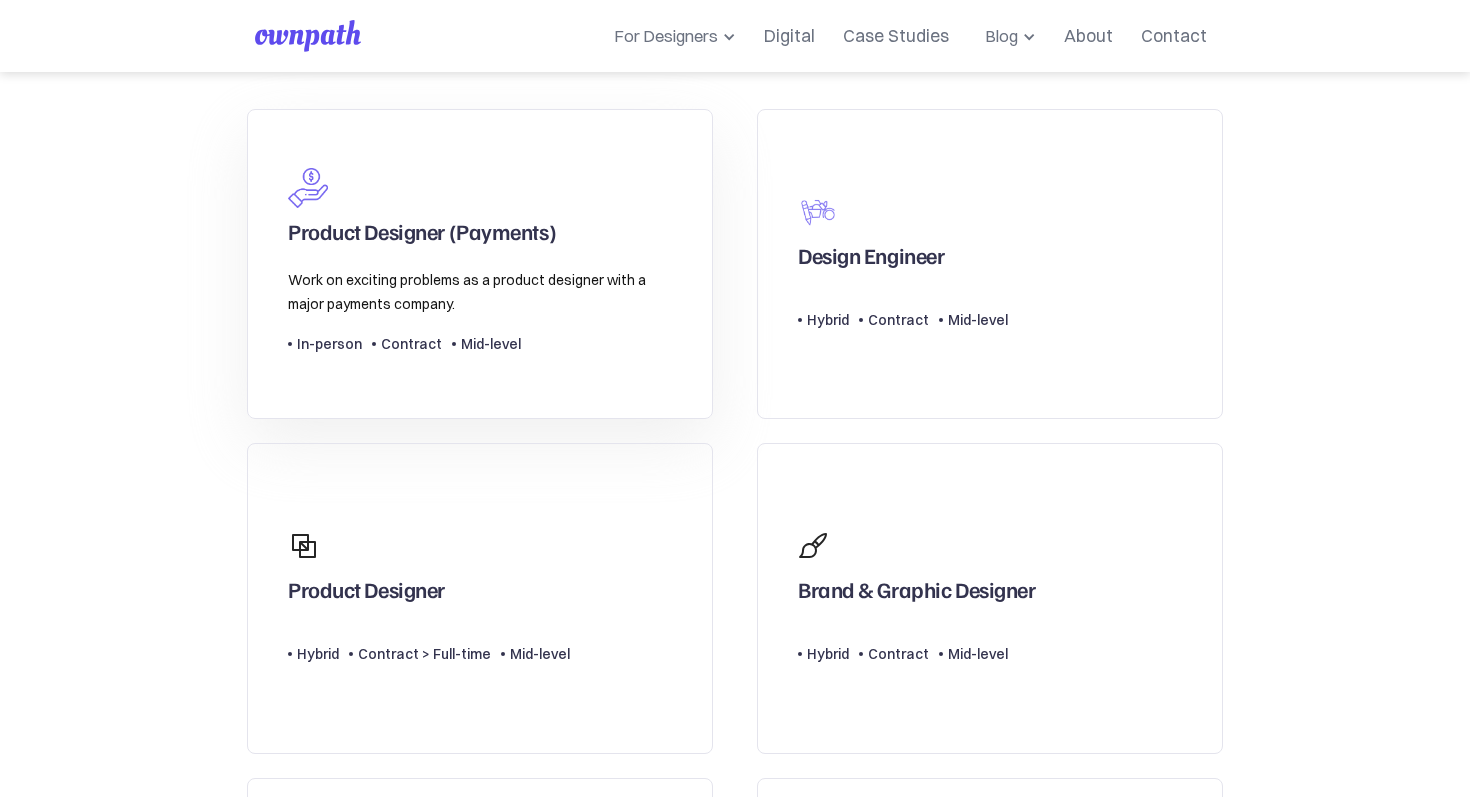 scroll, scrollTop: 179, scrollLeft: 0, axis: vertical 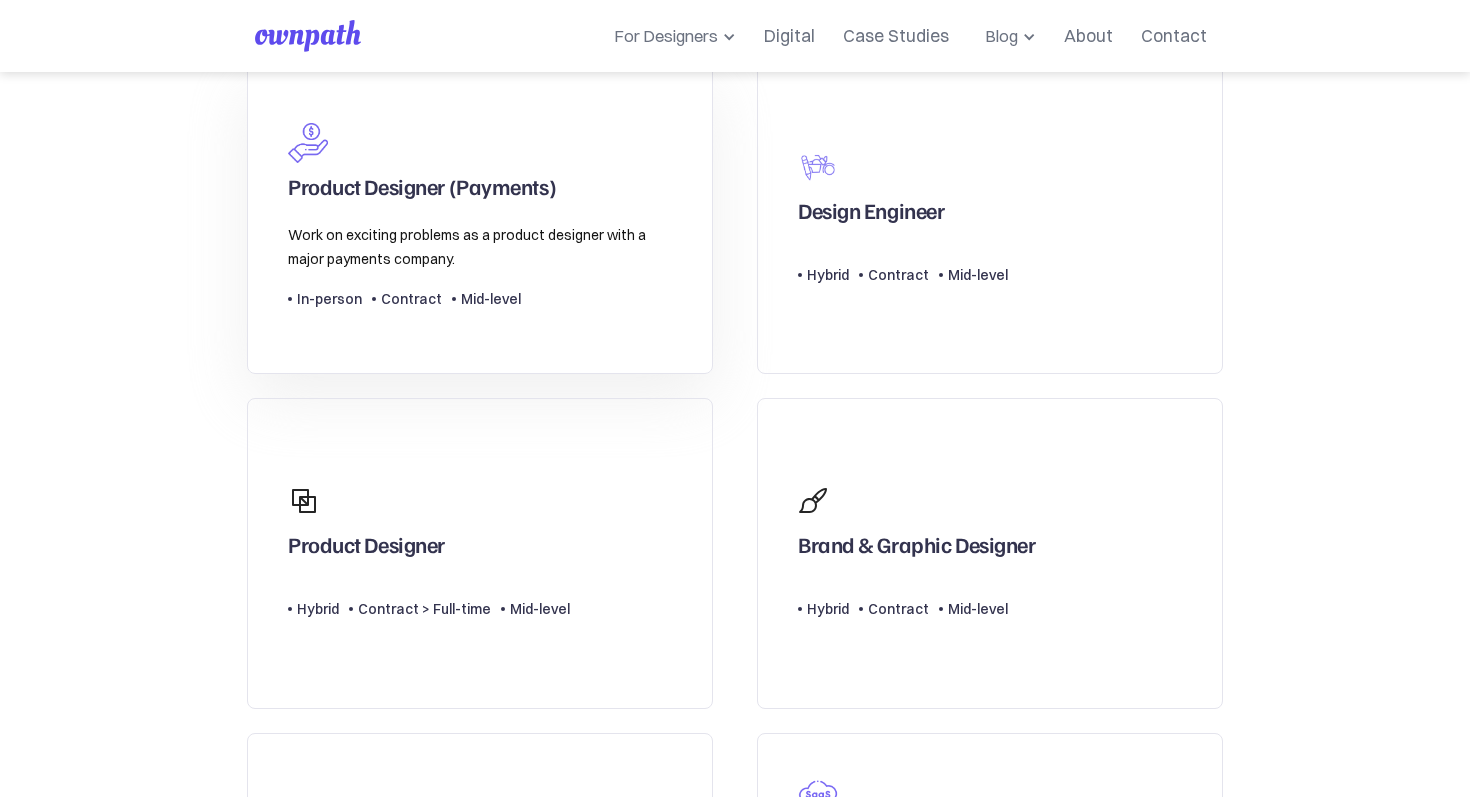 click on "Work on exciting problems as a product designer with a major payments company." at bounding box center [480, 247] 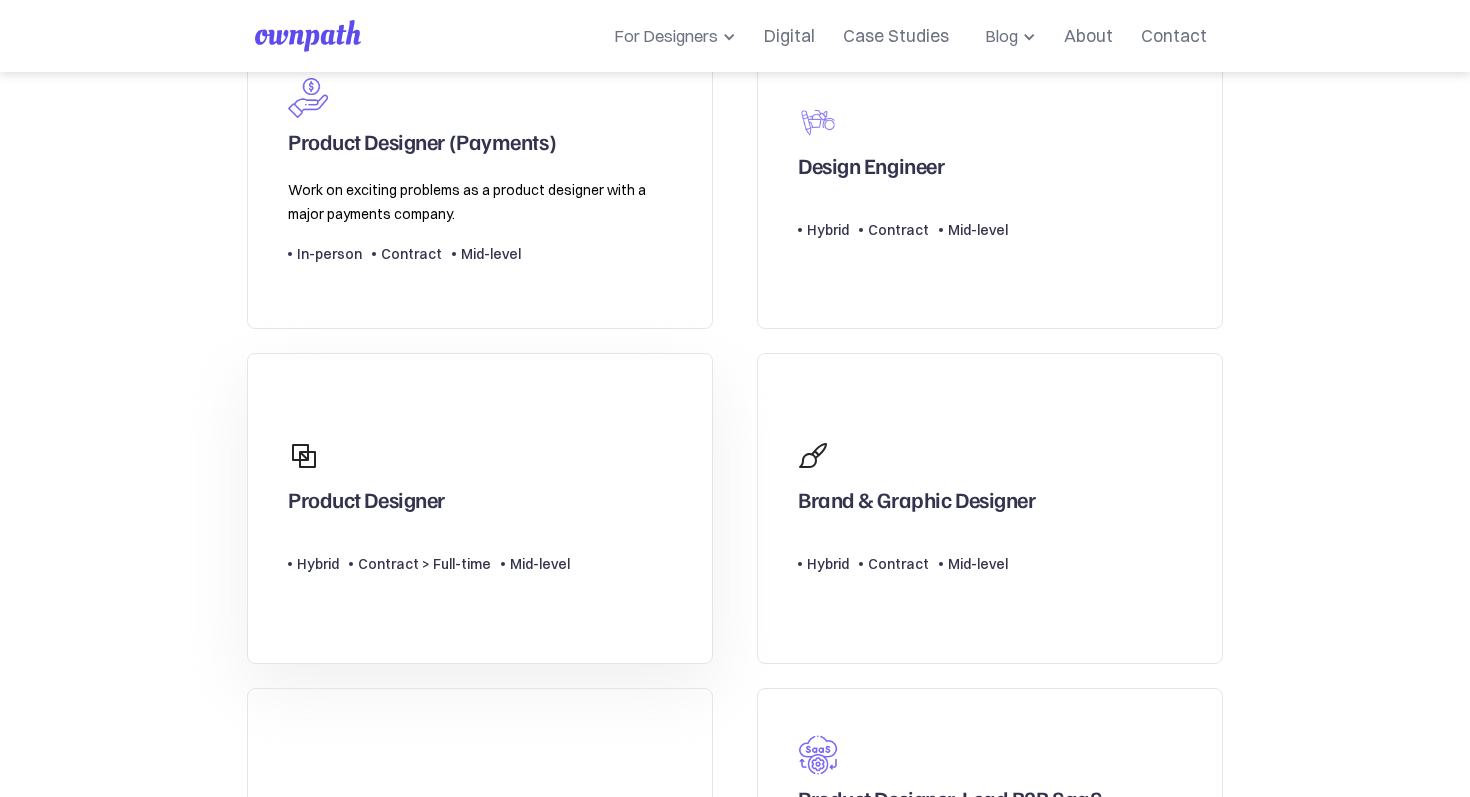 scroll, scrollTop: 0, scrollLeft: 0, axis: both 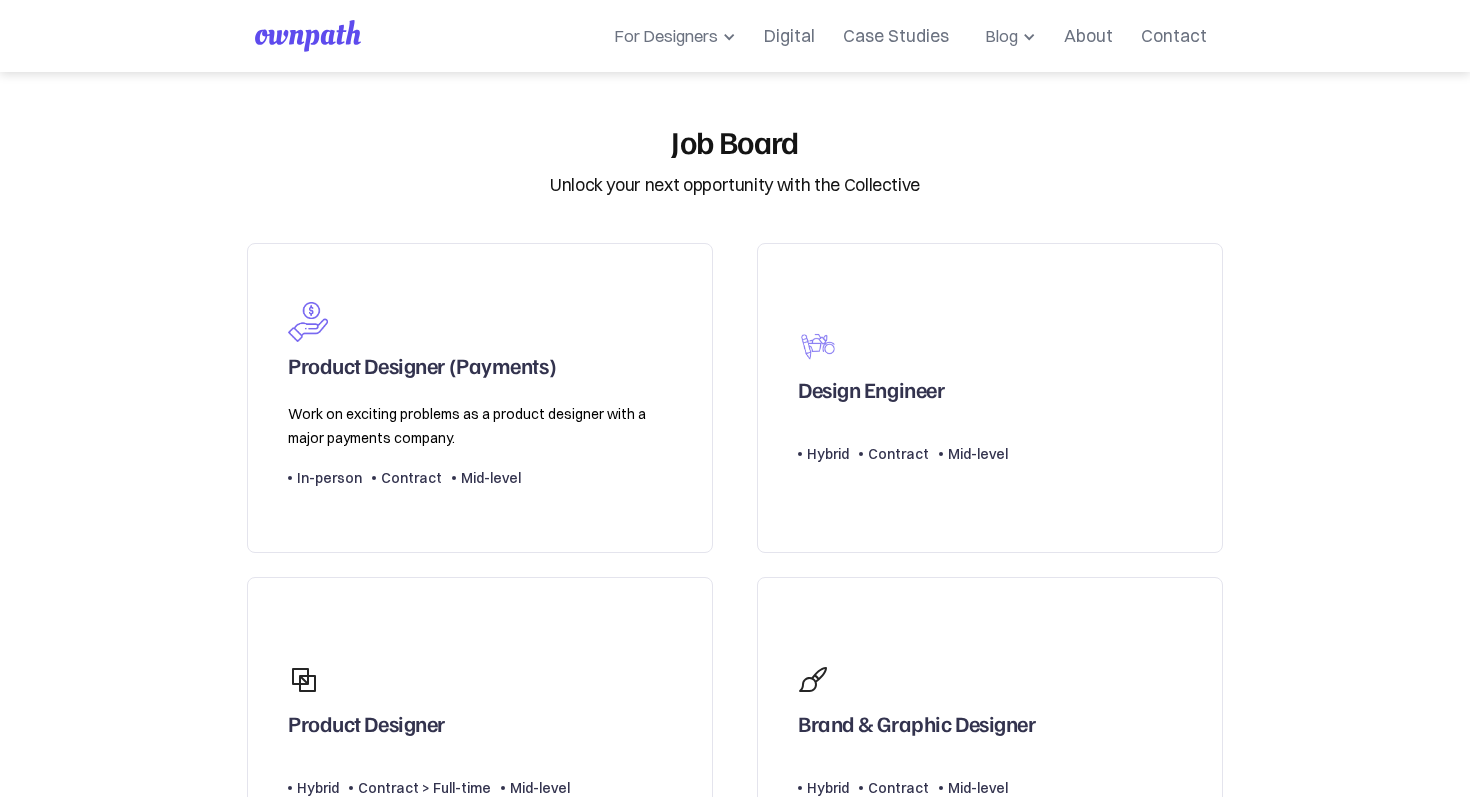 click on "Job Board Unlock your next opportunity with the Collective" at bounding box center (735, 160) 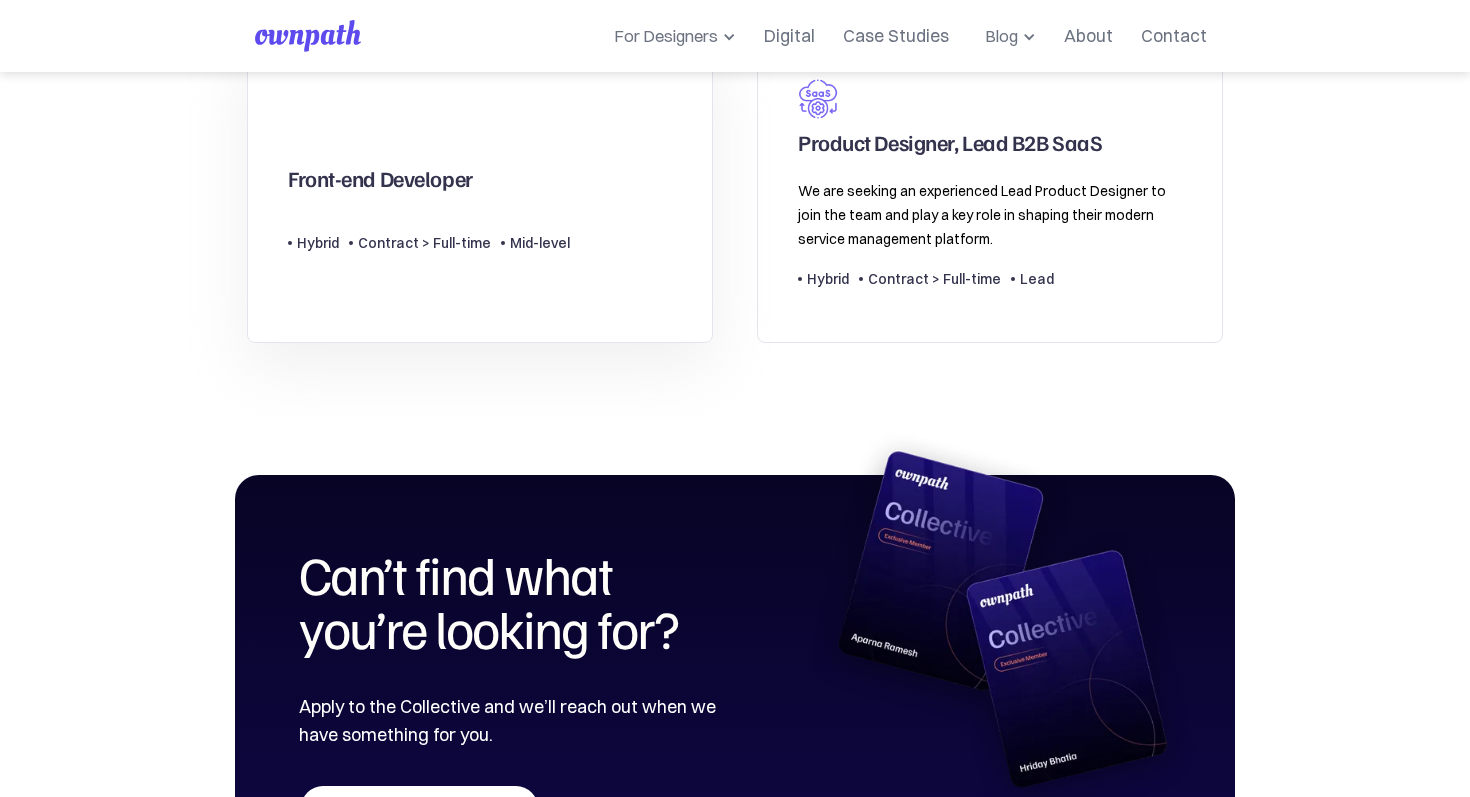 scroll, scrollTop: 0, scrollLeft: 0, axis: both 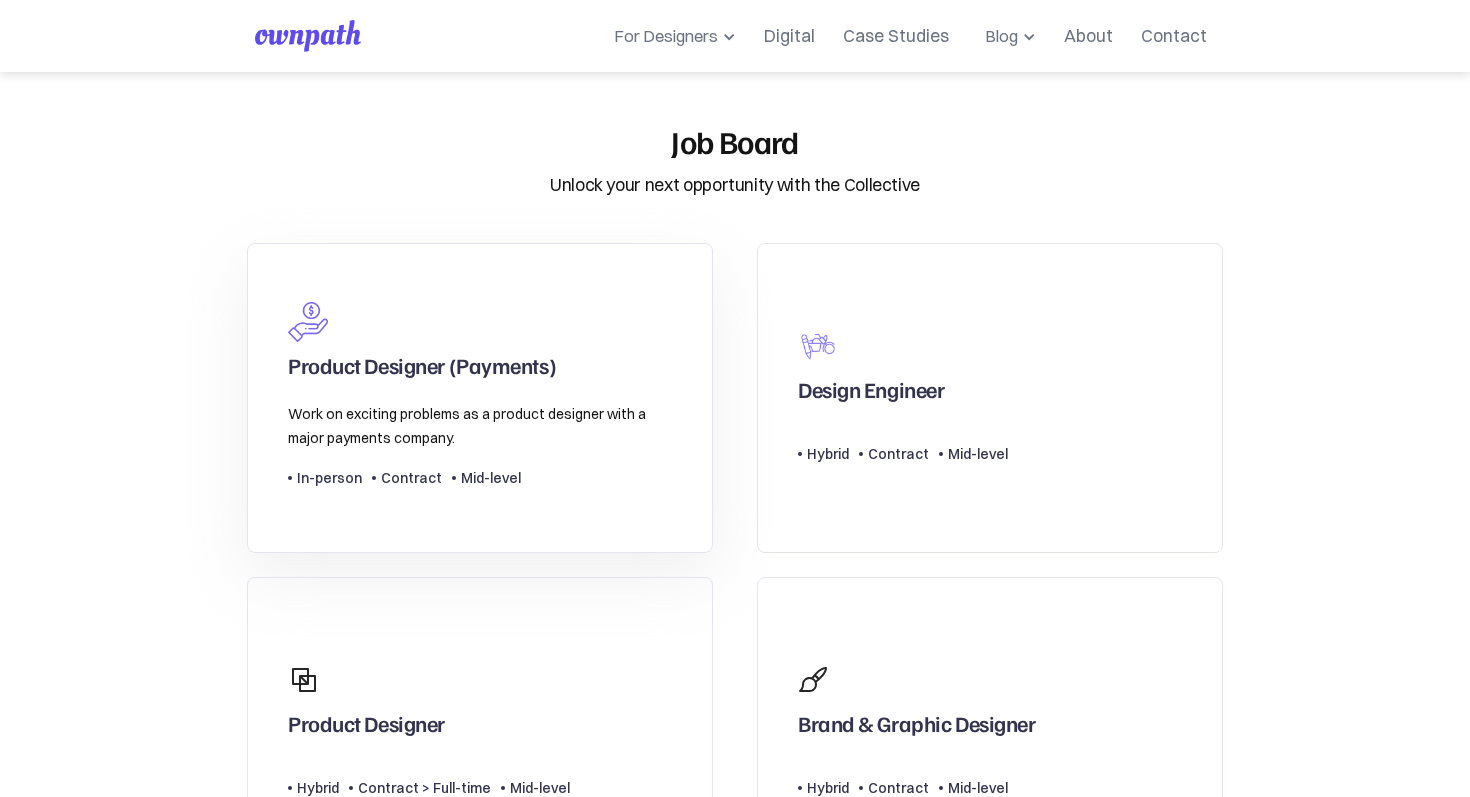 click on "Product Designer (Payments) Work on exciting problems as a product designer with a major payments company. Type Level In-person Contract Mid-level" at bounding box center (480, 398) 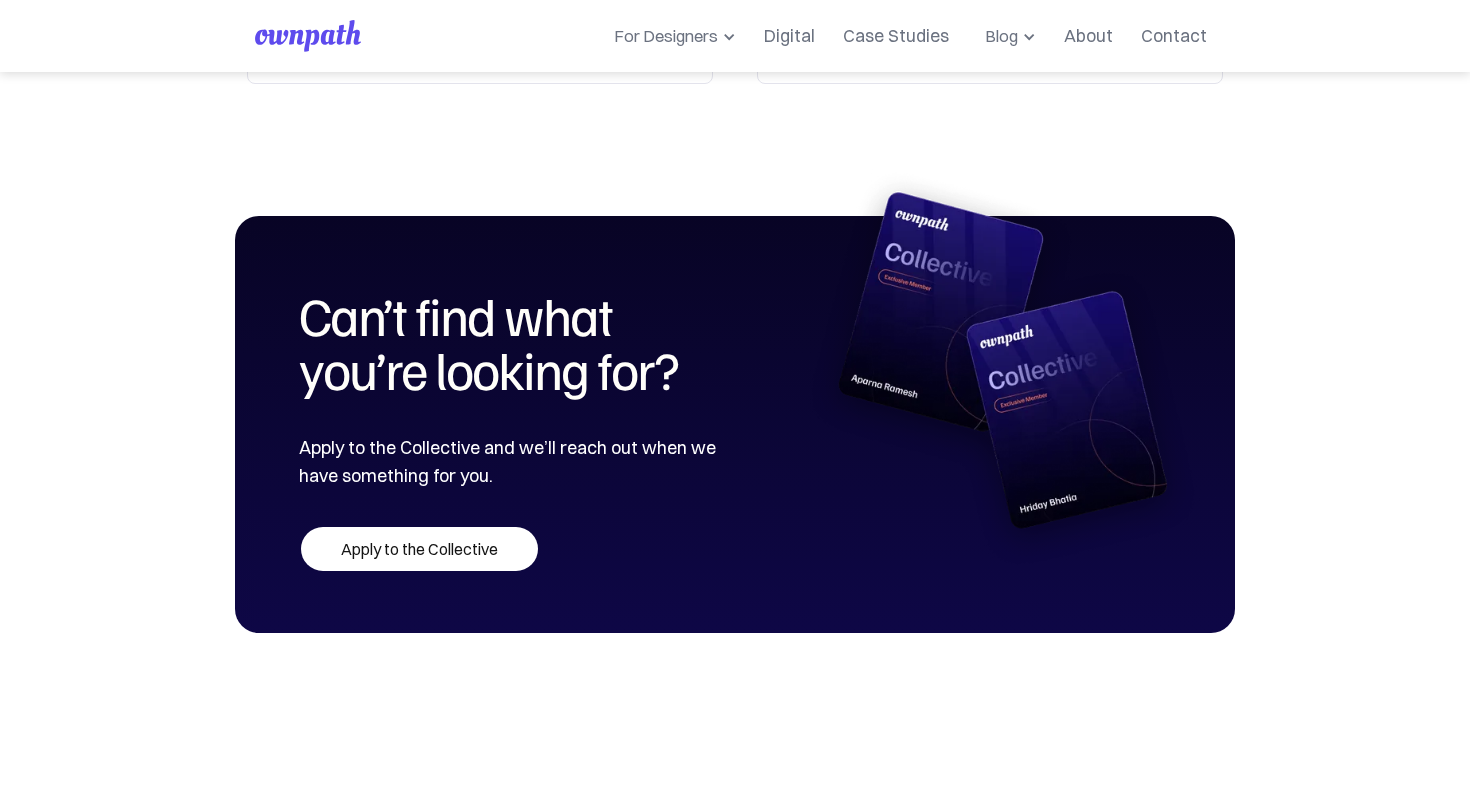 scroll, scrollTop: 1257, scrollLeft: 0, axis: vertical 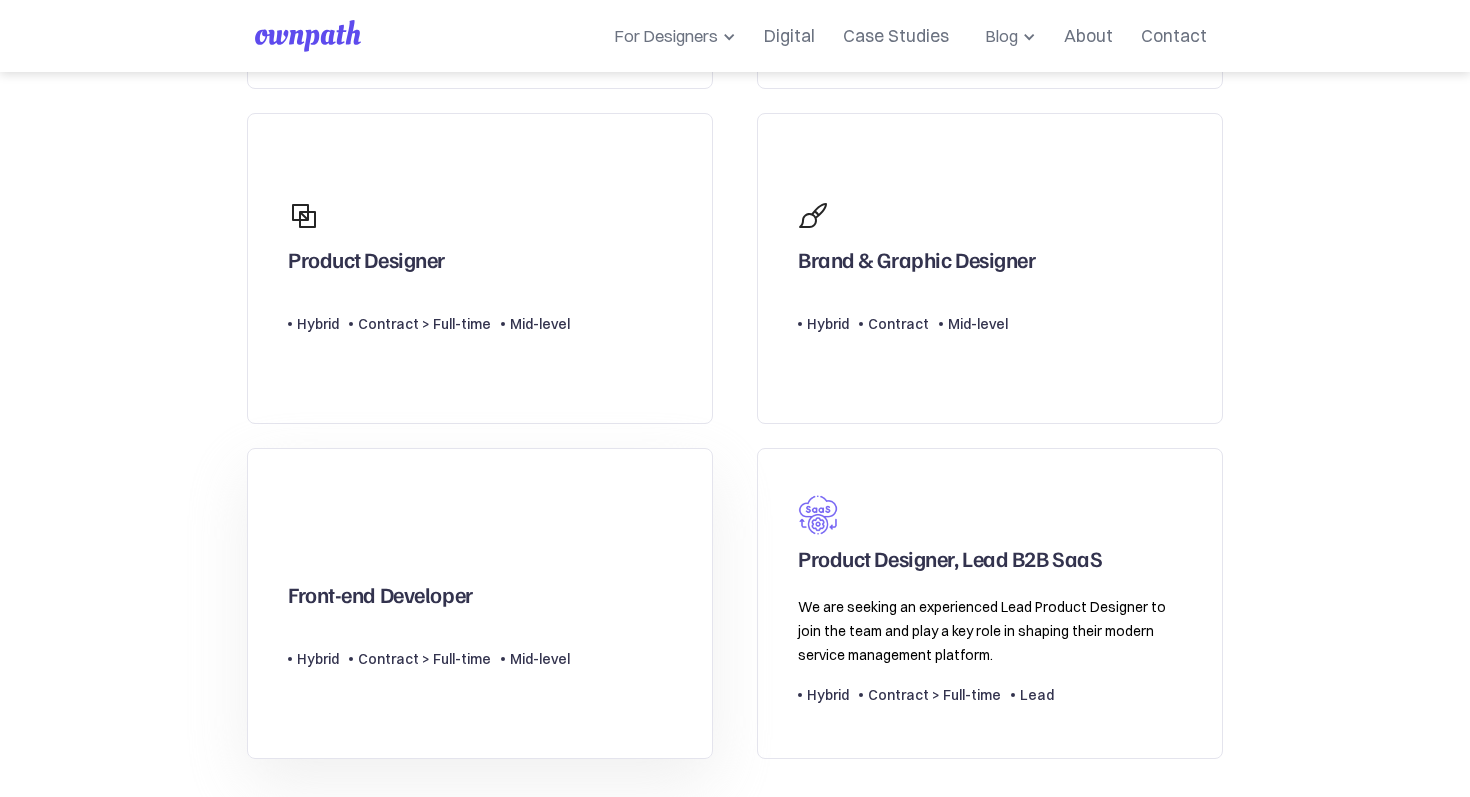 click on "Type Level Hybrid Contract > Full-time Mid-level" at bounding box center [429, 316] 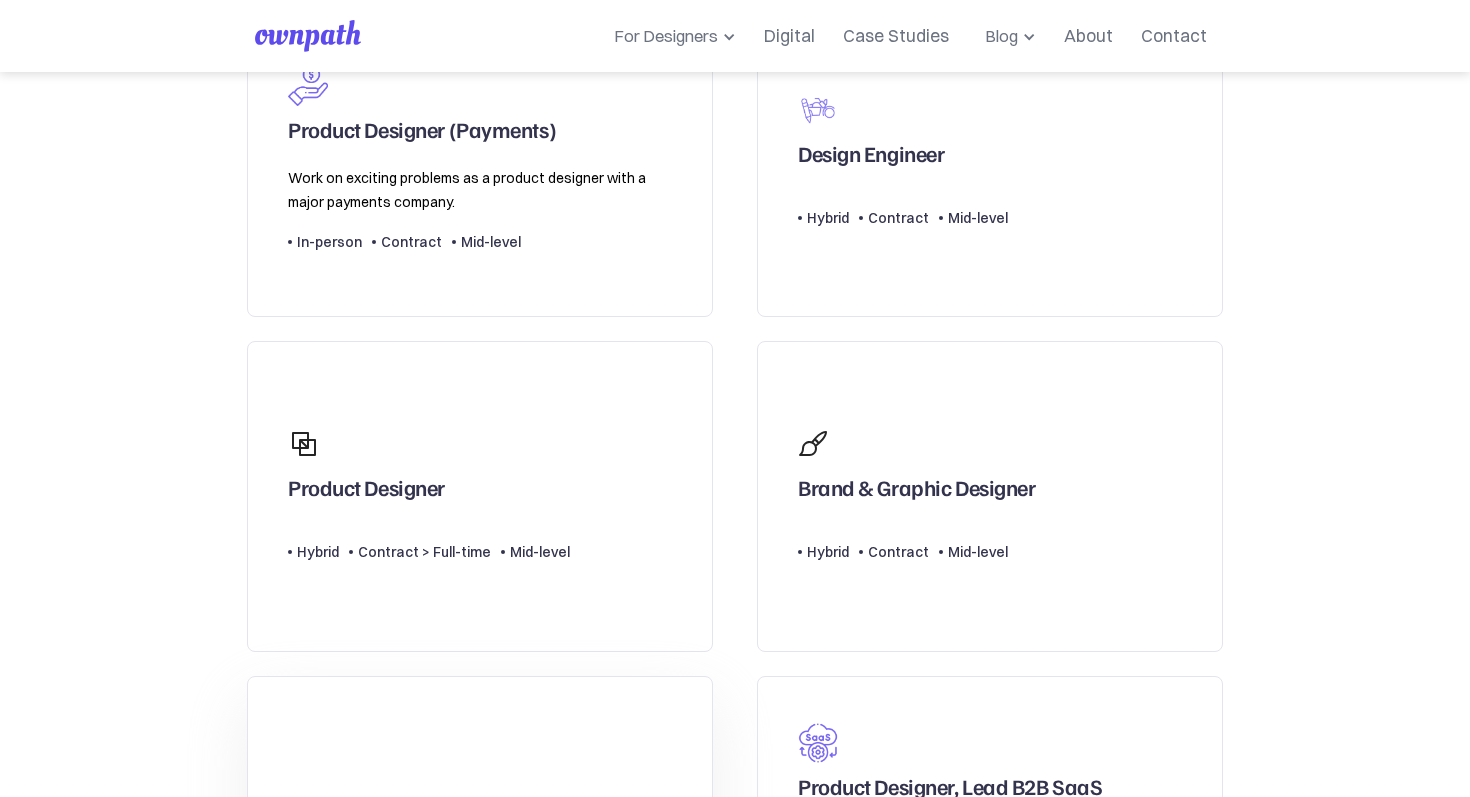scroll, scrollTop: 192, scrollLeft: 0, axis: vertical 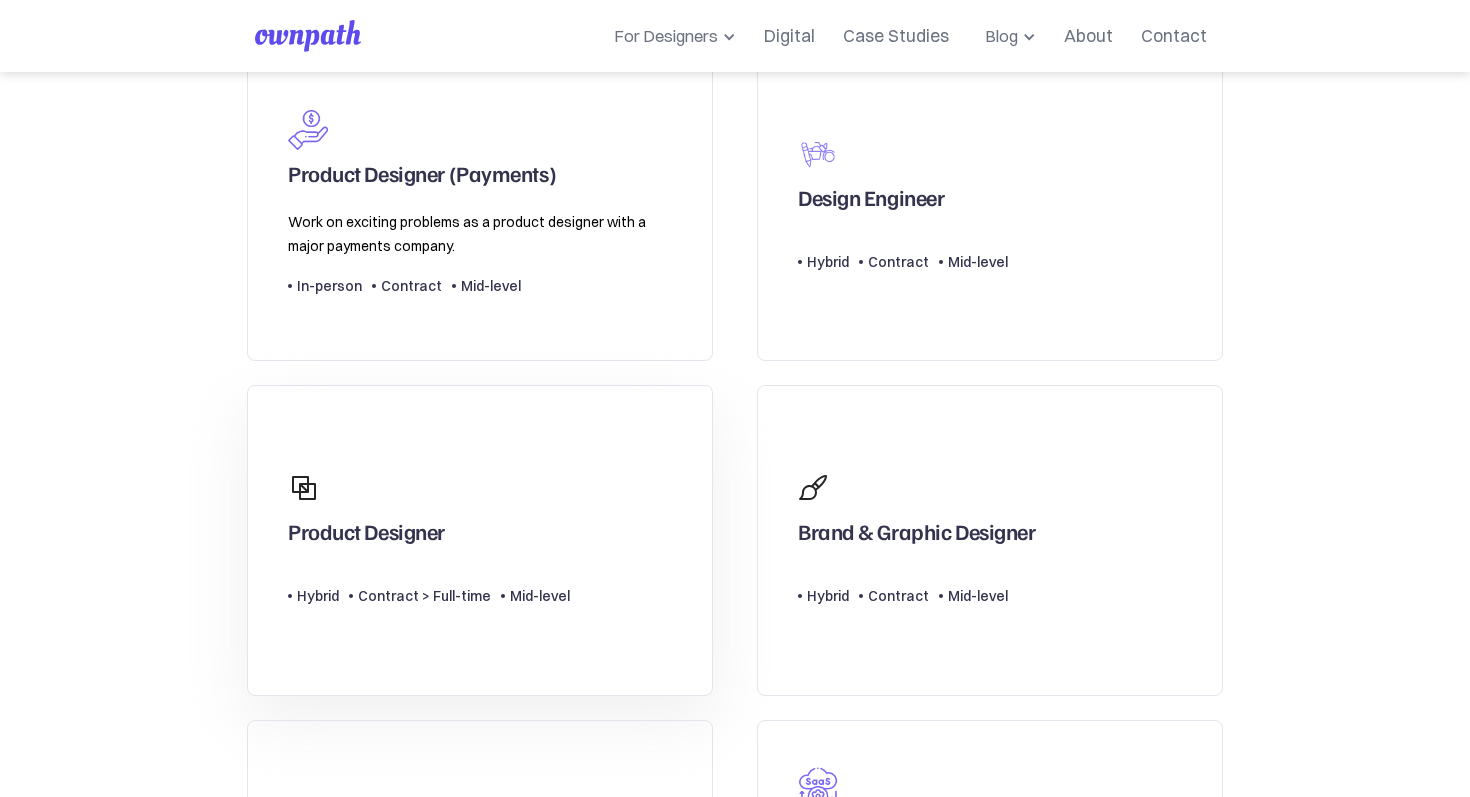 click on "Product Designer Type Level Hybrid Contract > Full-time Mid-level" at bounding box center (429, 540) 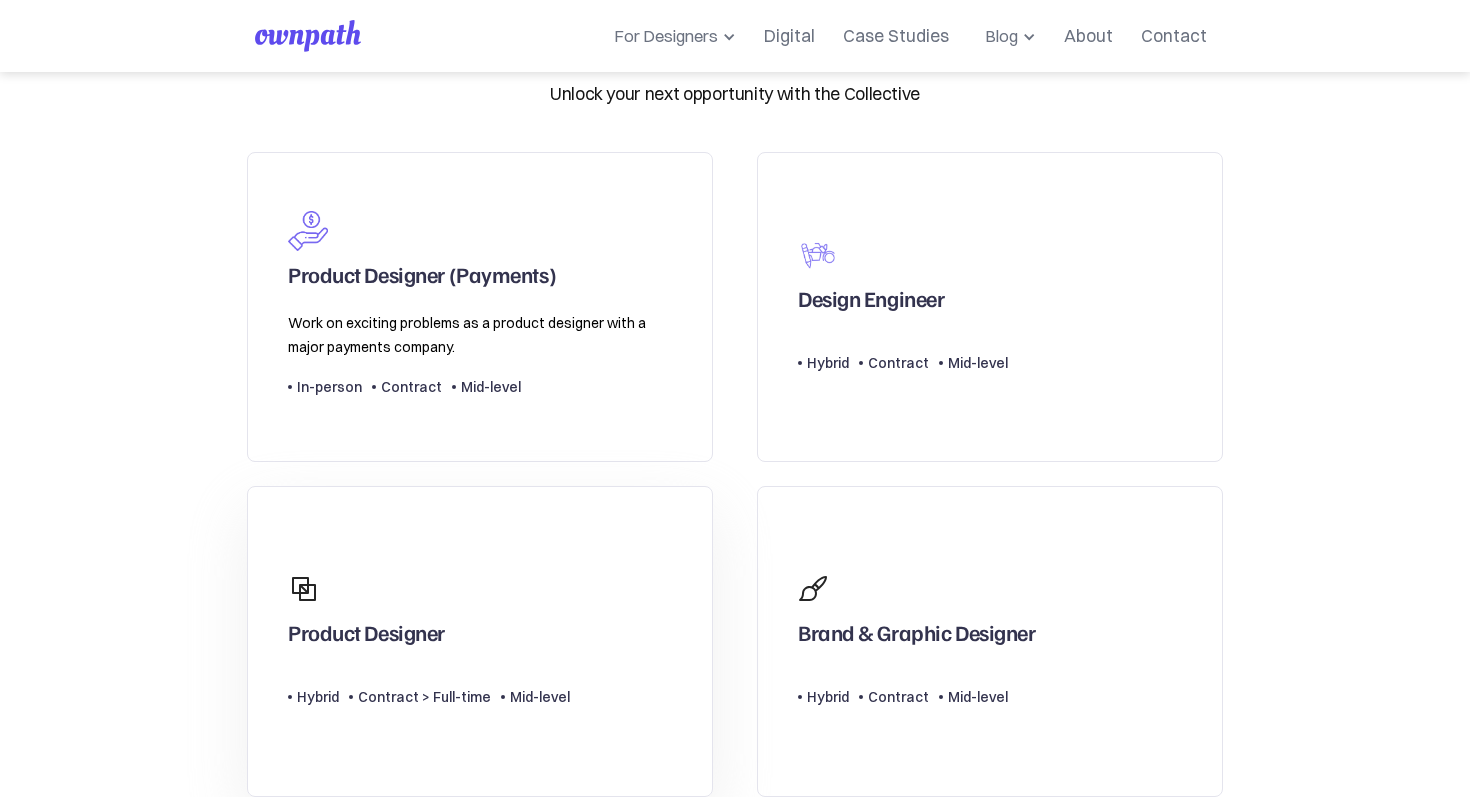 scroll, scrollTop: 0, scrollLeft: 0, axis: both 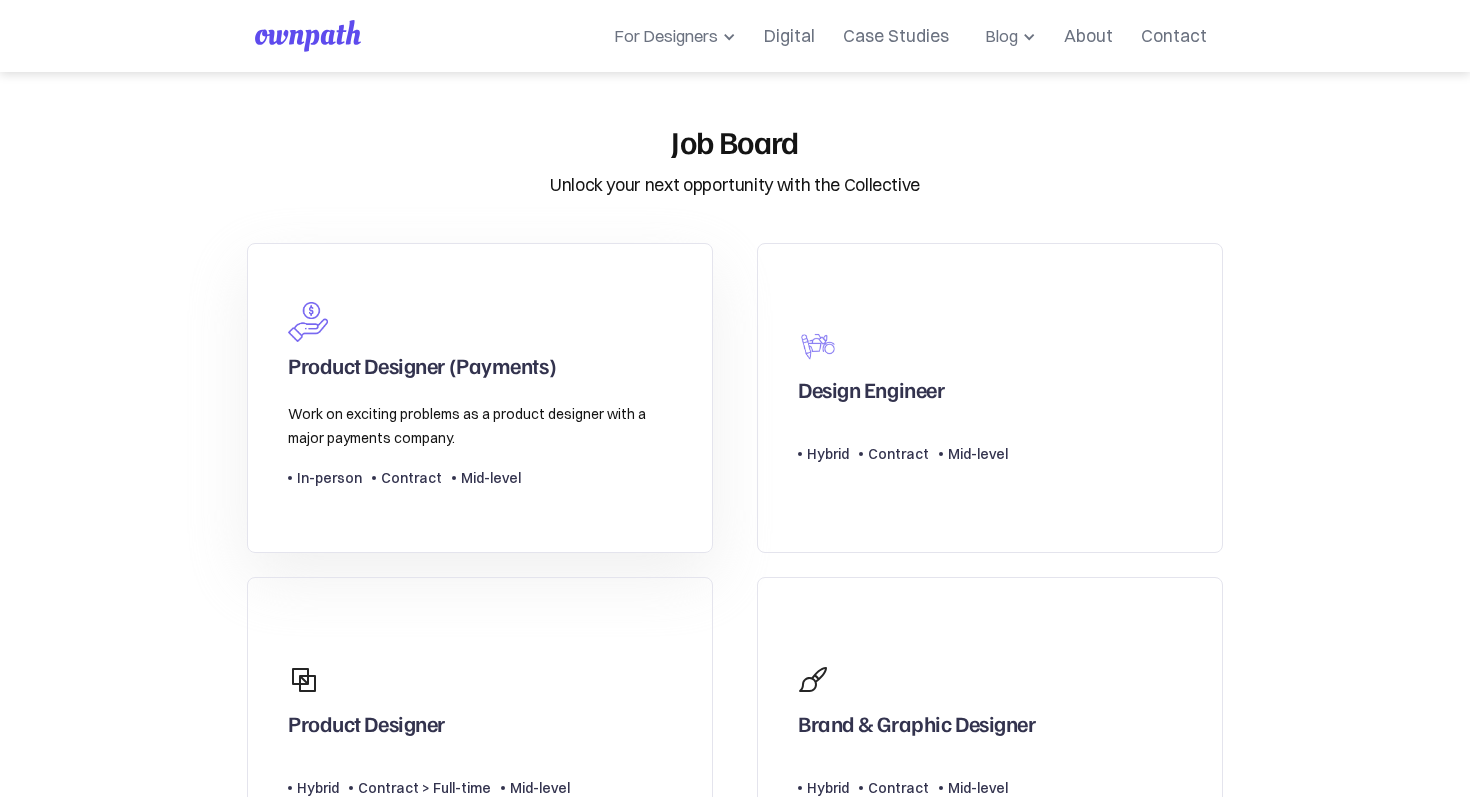 click on "Work on exciting problems as a product designer with a major payments company." at bounding box center (480, 426) 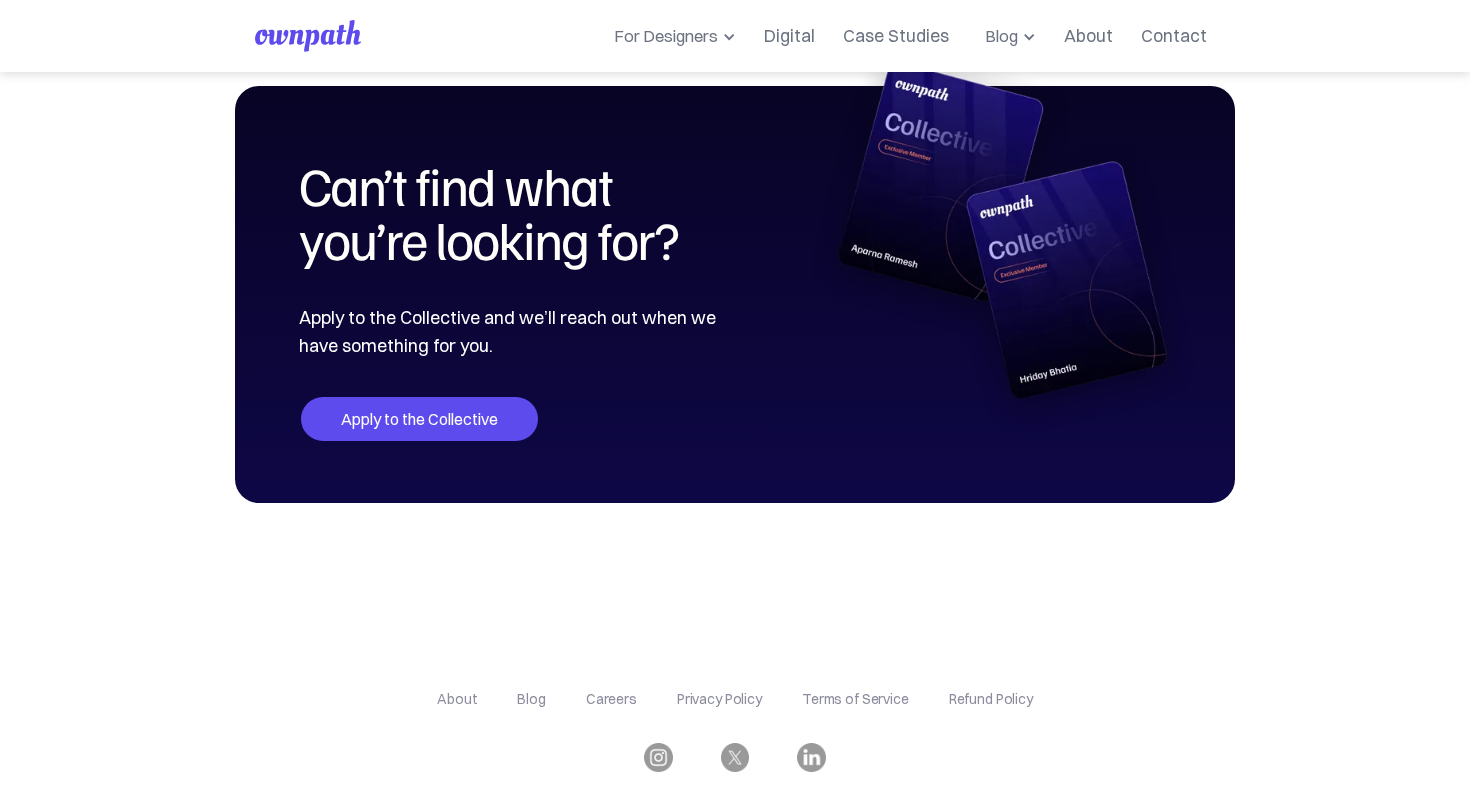 scroll, scrollTop: 1244, scrollLeft: 0, axis: vertical 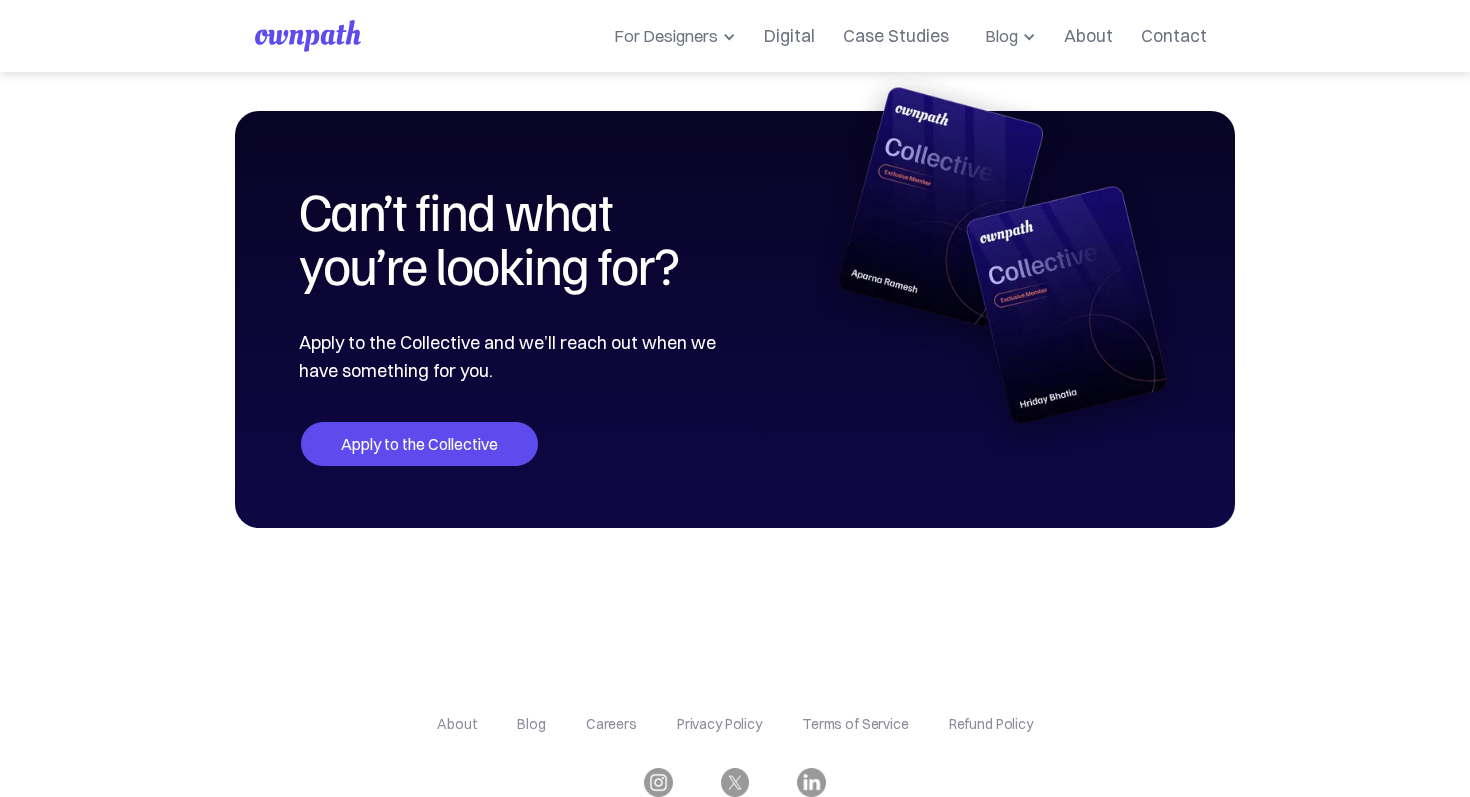 click on "Apply to the Collective" at bounding box center [419, 444] 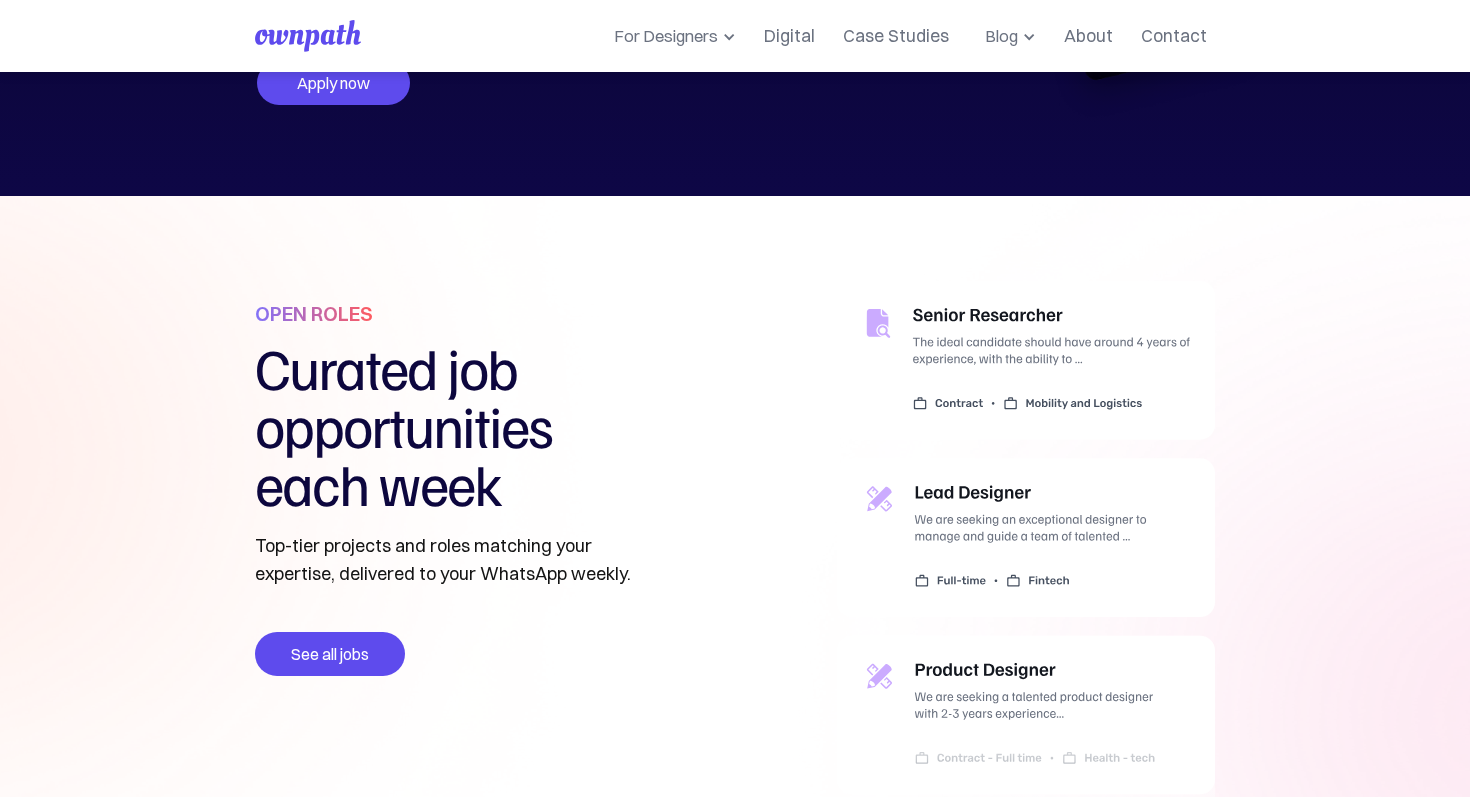 scroll, scrollTop: 451, scrollLeft: 0, axis: vertical 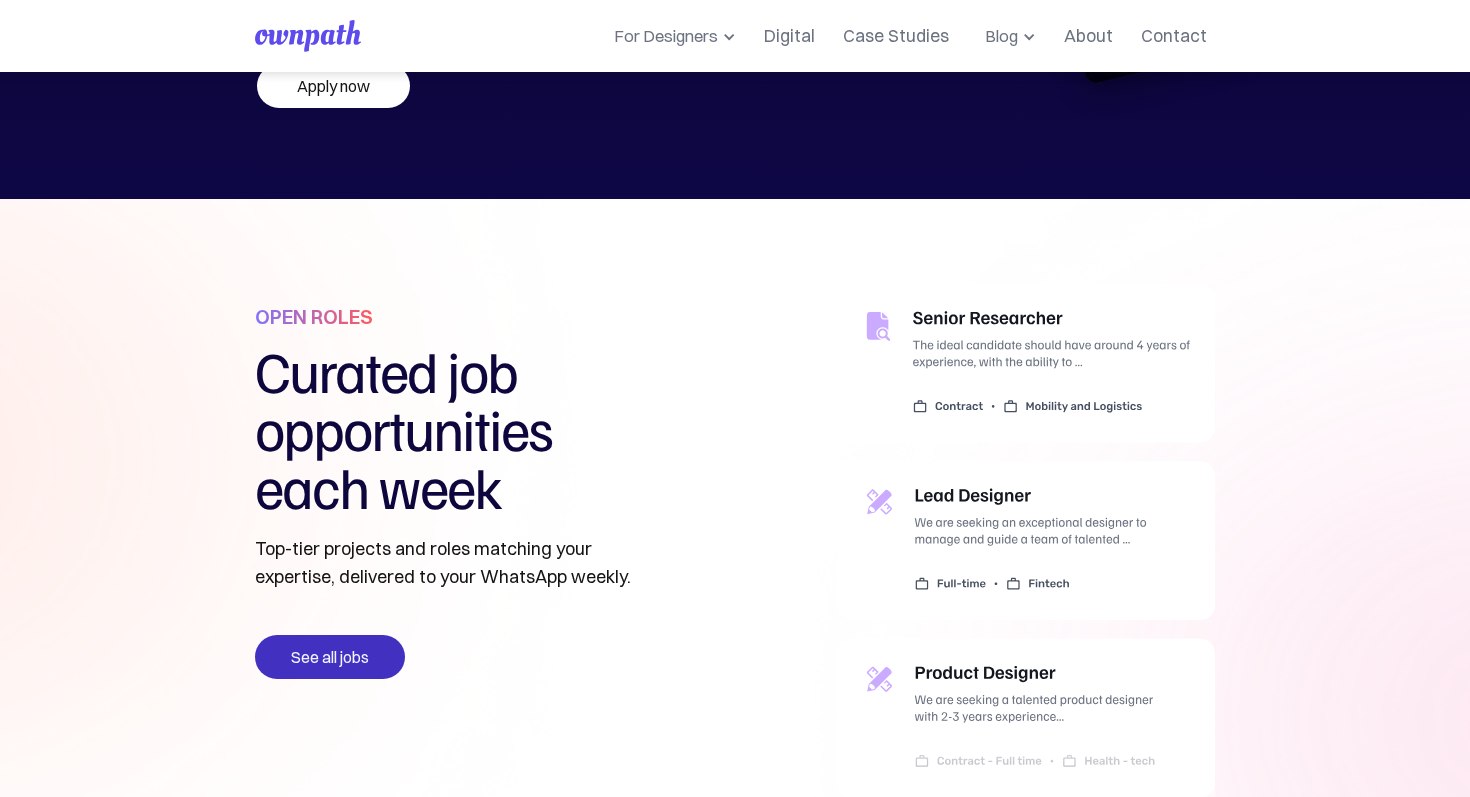click on "See all jobs" at bounding box center (330, 657) 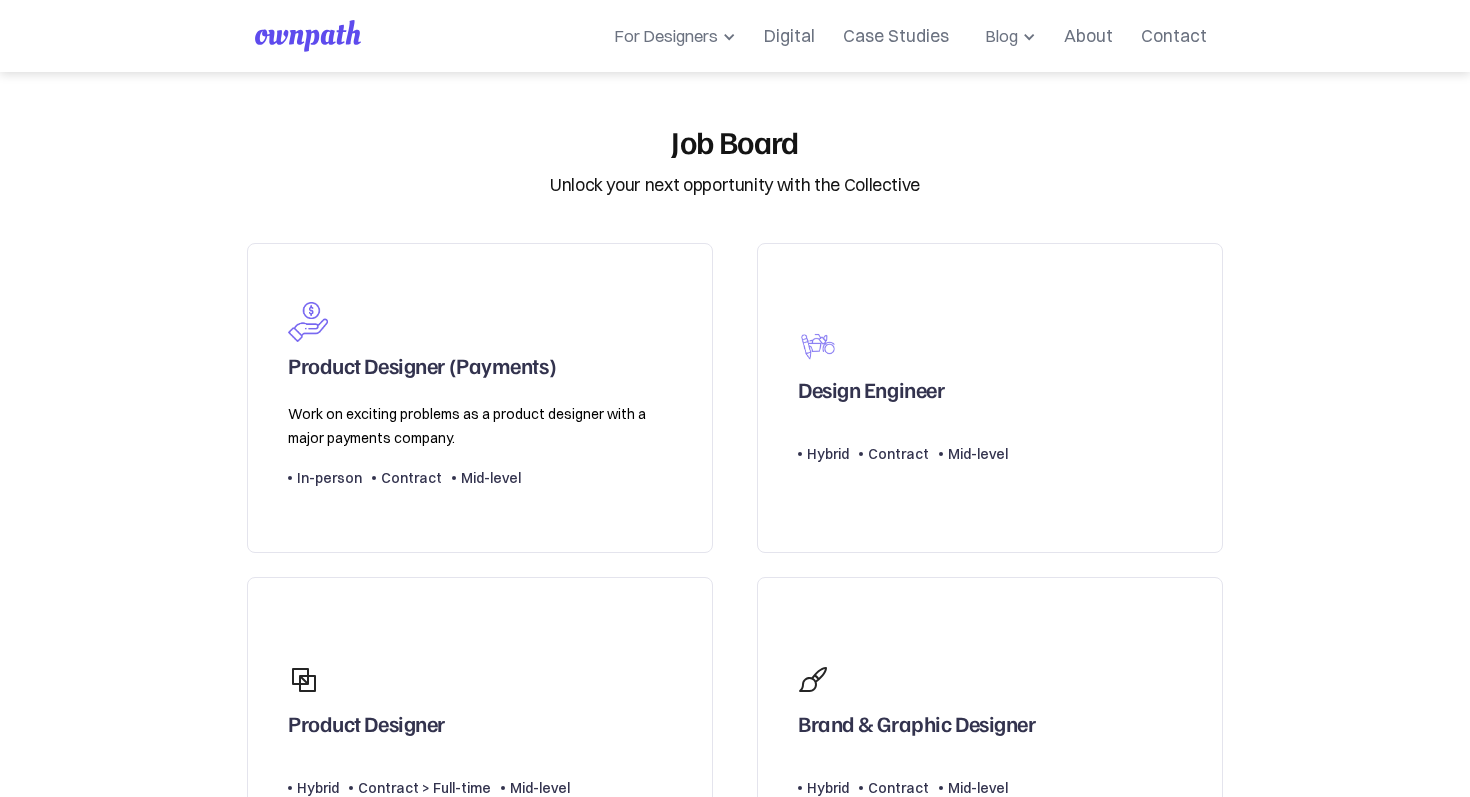 scroll, scrollTop: 0, scrollLeft: 0, axis: both 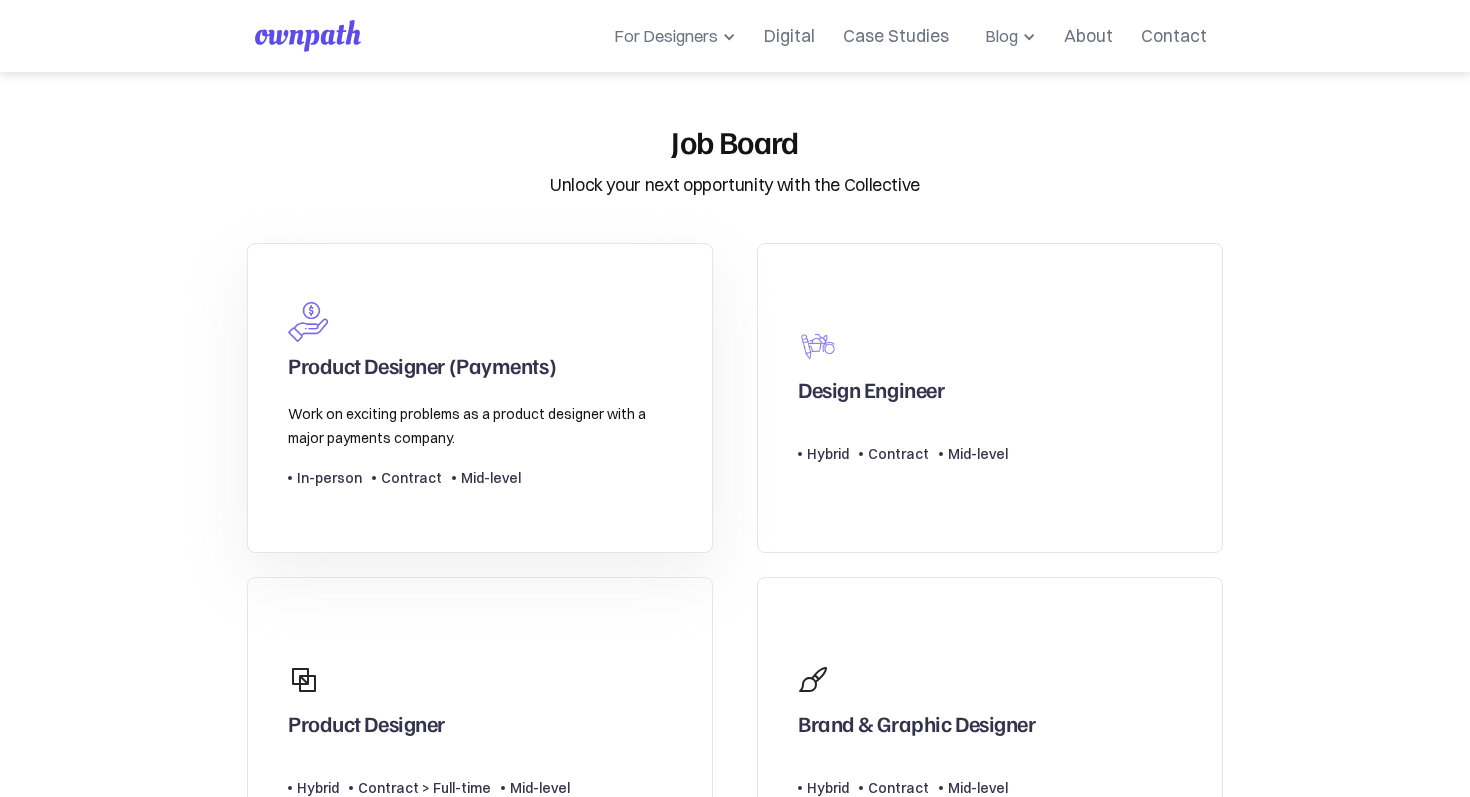 click on "Product Designer (Payments) Work on exciting problems as a product designer with a major payments company. Type Level In-person Contract Mid-level" at bounding box center [480, 398] 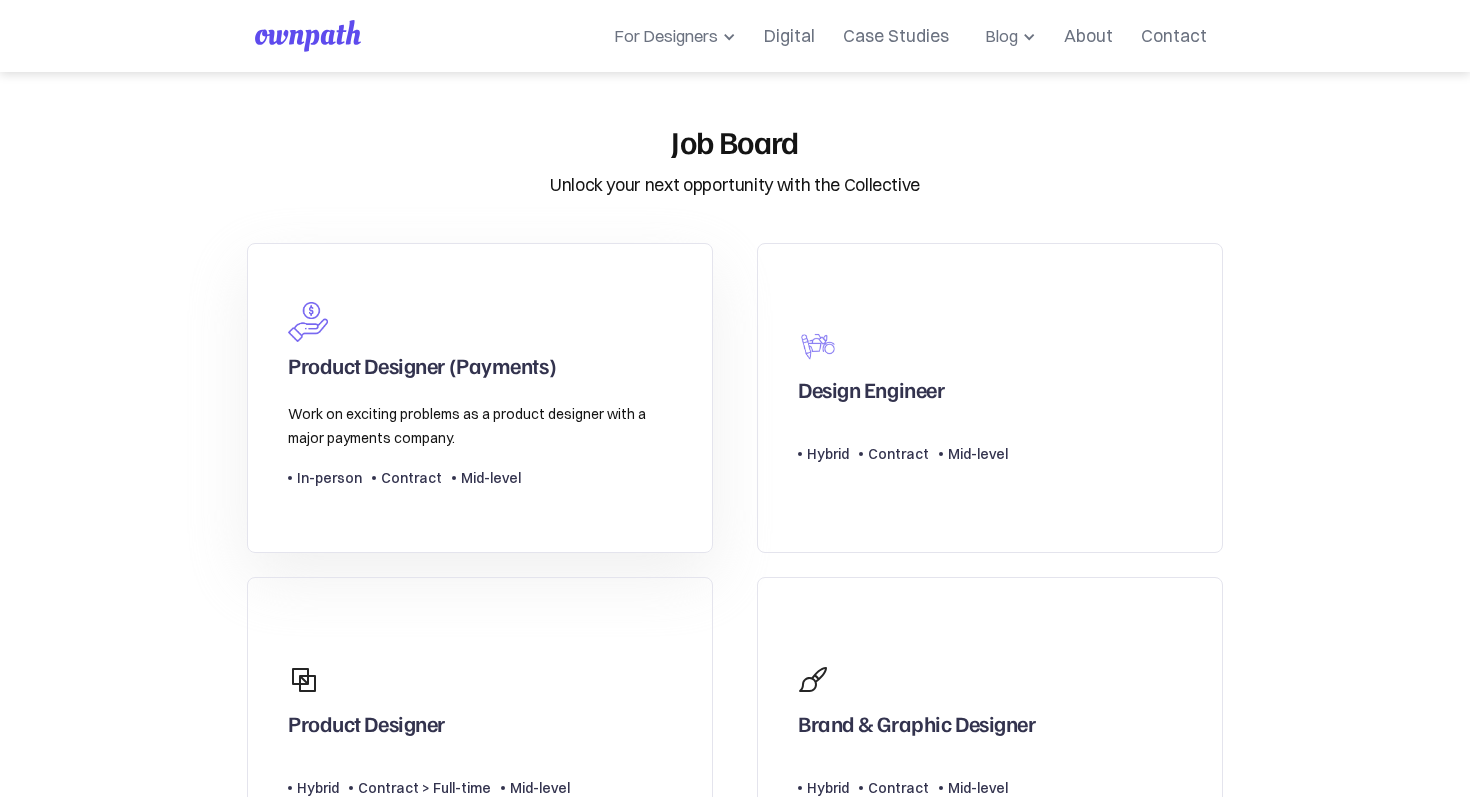 click on "Work on exciting problems as a product designer with a major payments company." at bounding box center [480, 426] 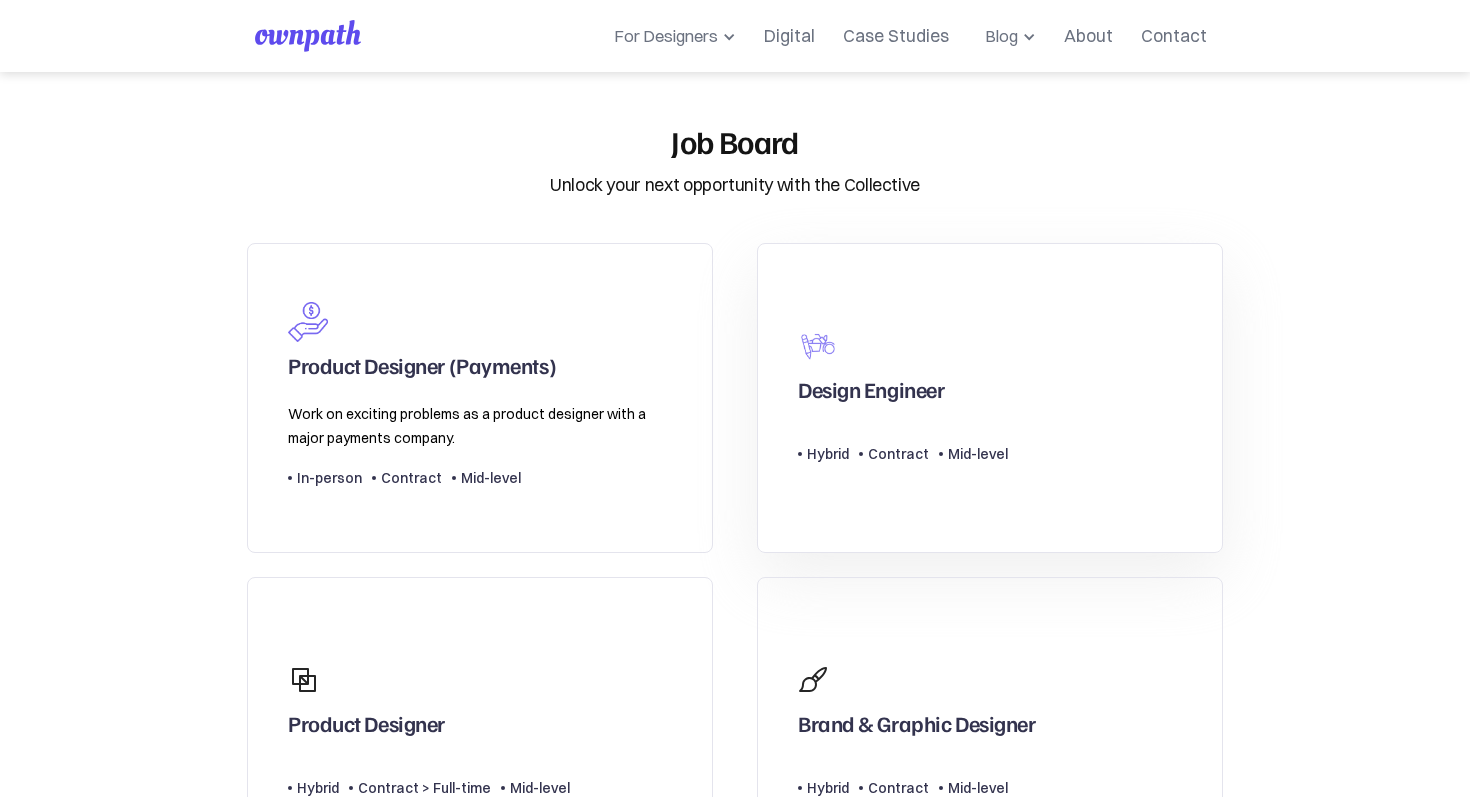 click on "Design Engineer" at bounding box center [903, 364] 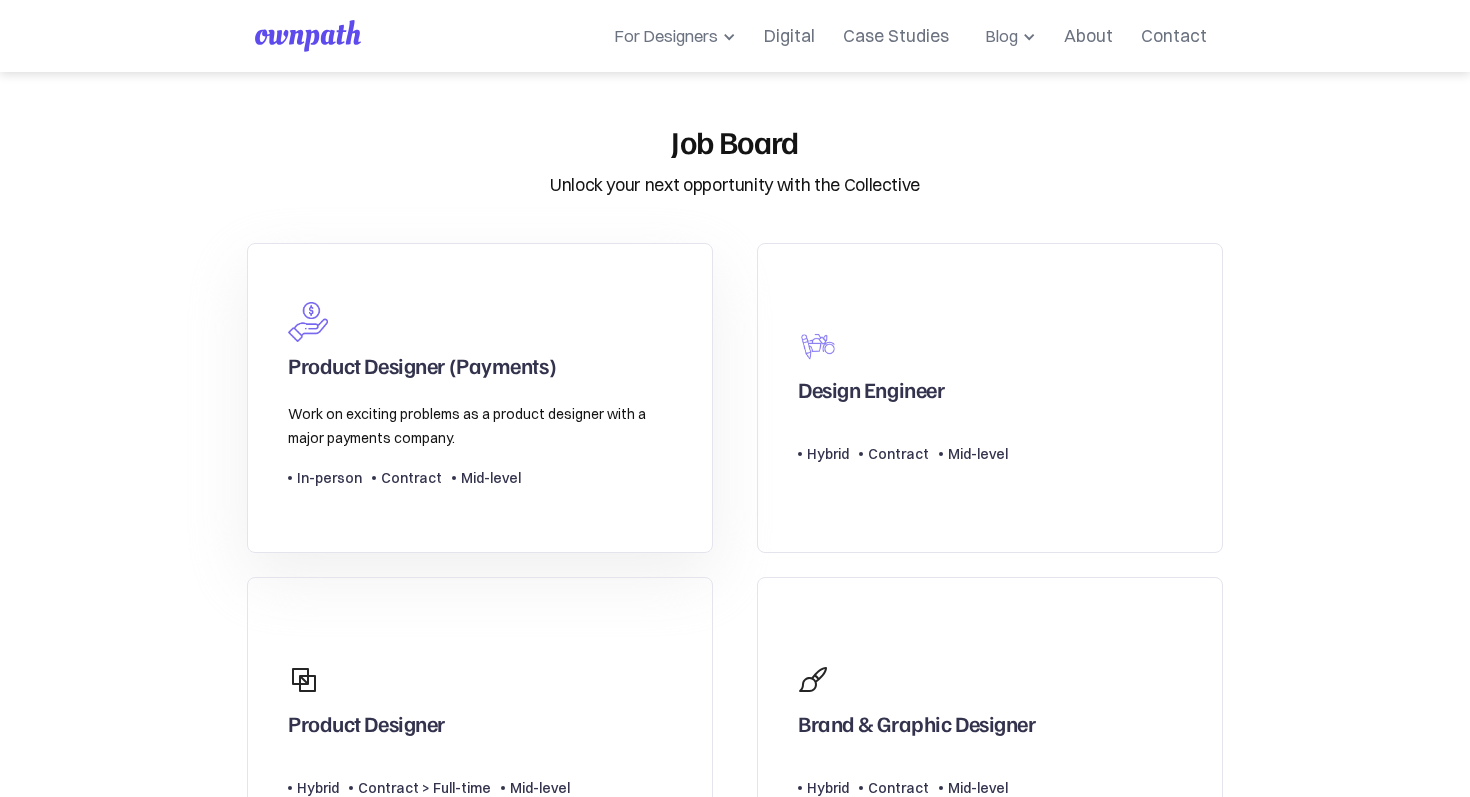 click on "Work on exciting problems as a product designer with a major payments company. Type Level In-person Contract Mid-level" at bounding box center (480, 446) 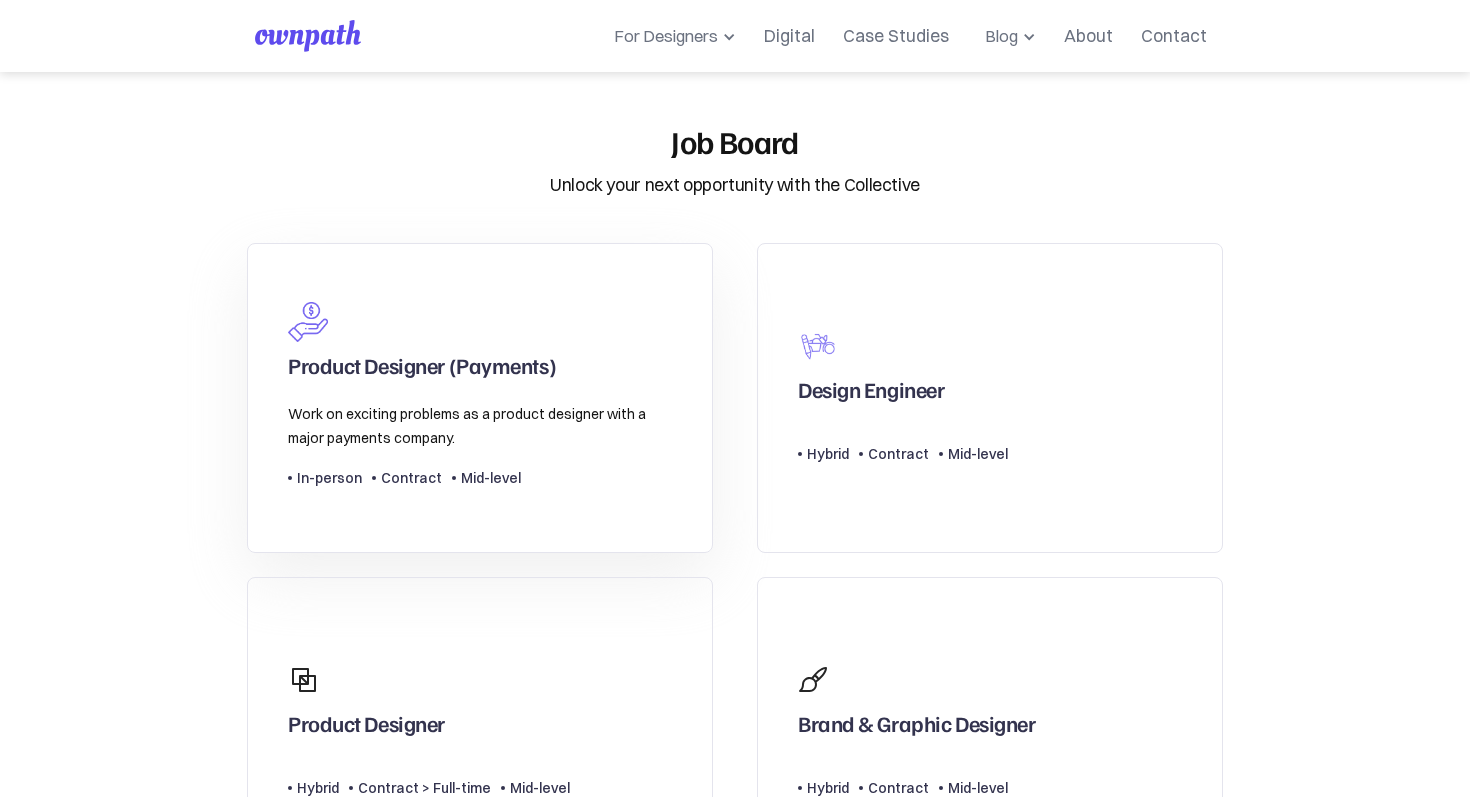 click on "Work on exciting problems as a product designer with a major payments company. Type Level In-person Contract Mid-level" at bounding box center [480, 446] 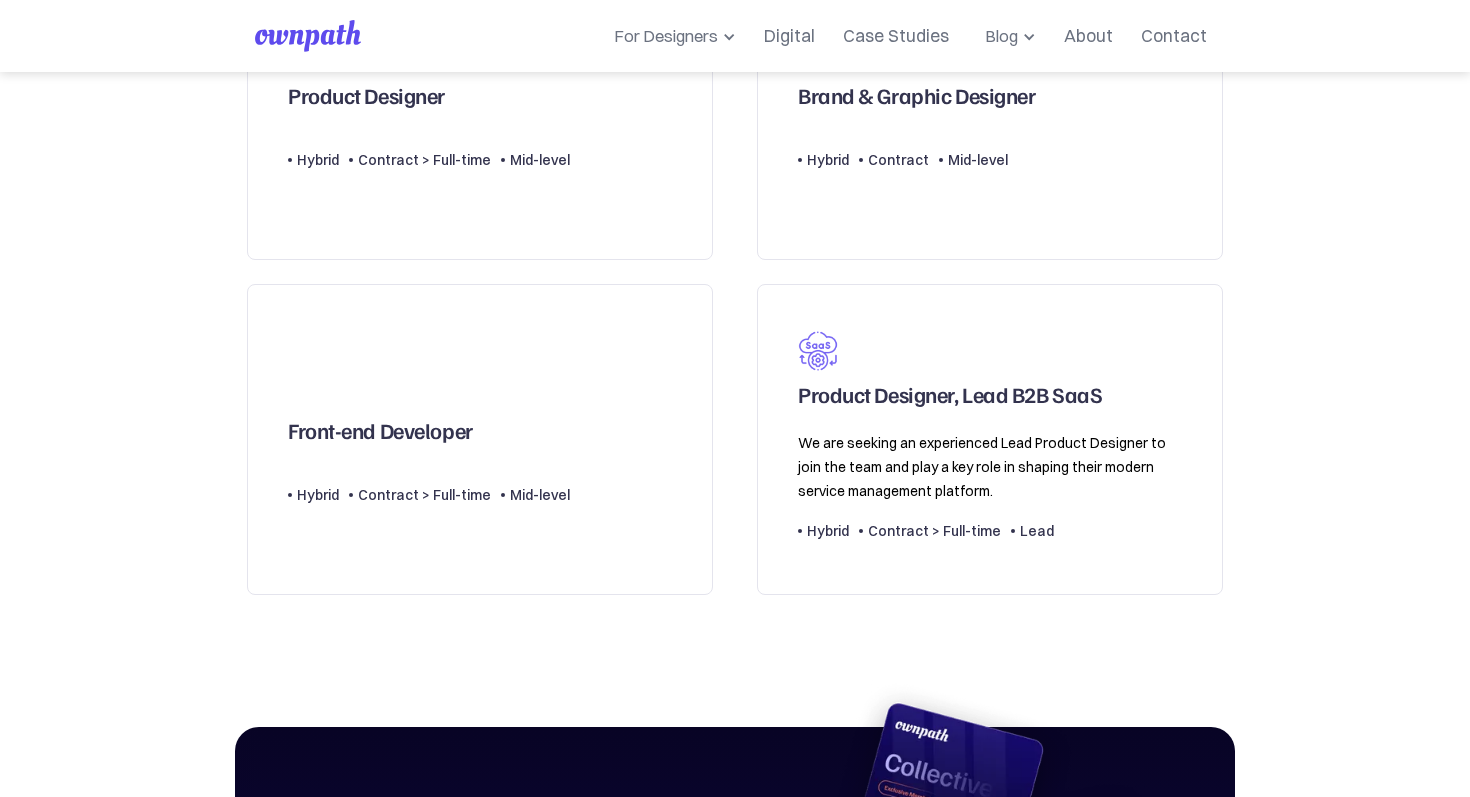 scroll, scrollTop: 642, scrollLeft: 0, axis: vertical 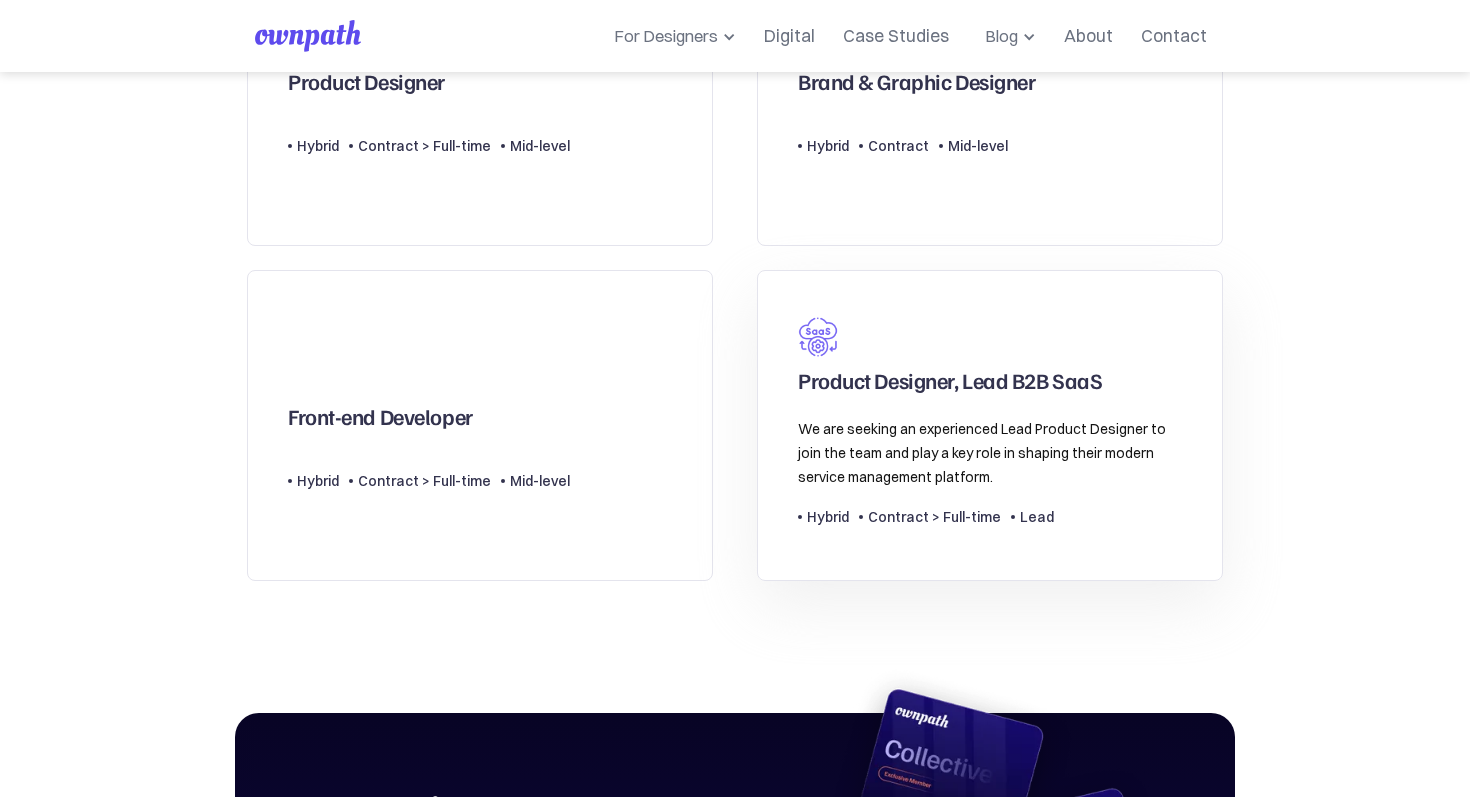 click on "Product Designer, Lead B2B SaaS We are seeking an experienced Lead Product Designer to join the team and play a key role in shaping their modern service management platform. Type Level Hybrid Contract > Full-time Lead" at bounding box center (990, 425) 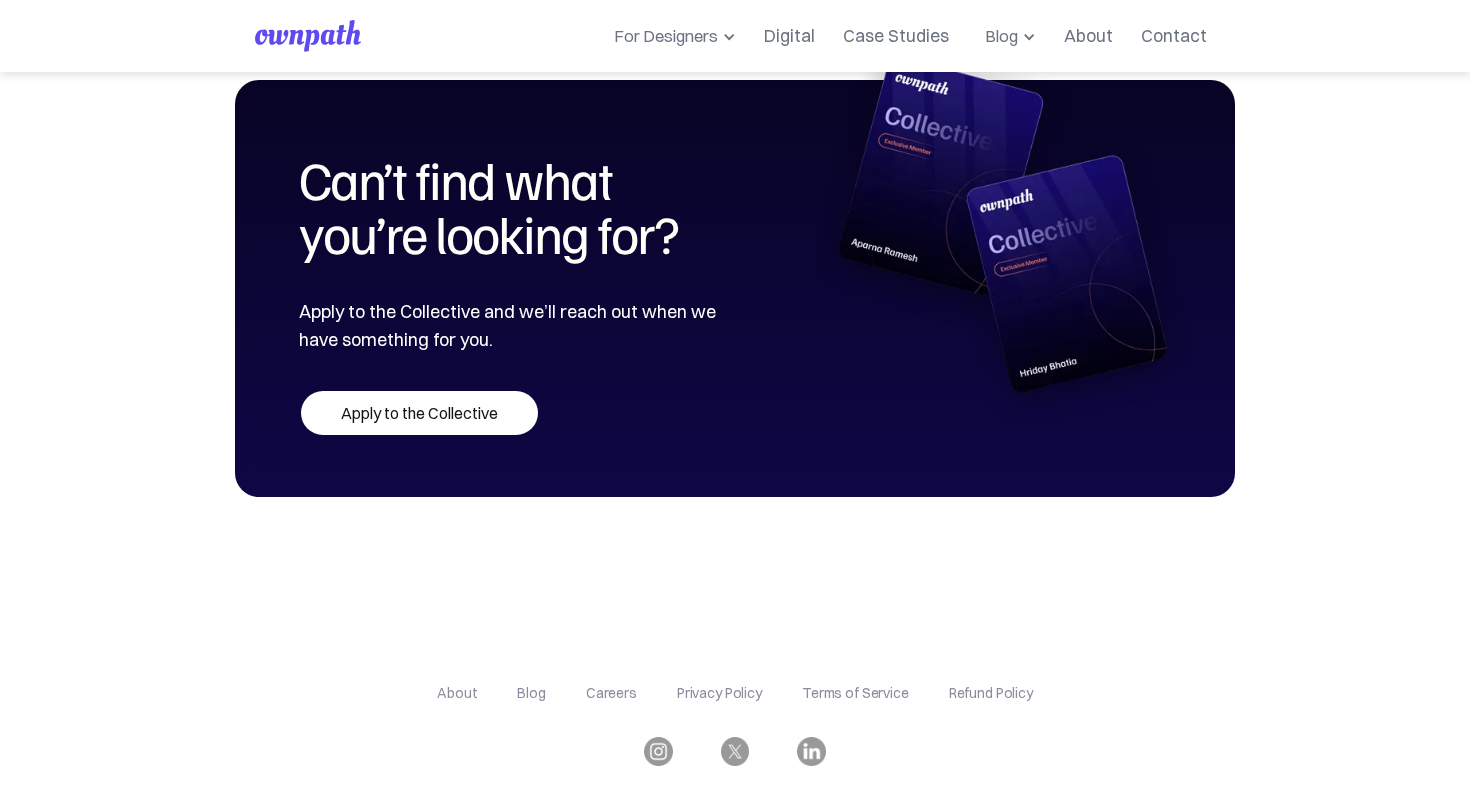 scroll, scrollTop: 1283, scrollLeft: 0, axis: vertical 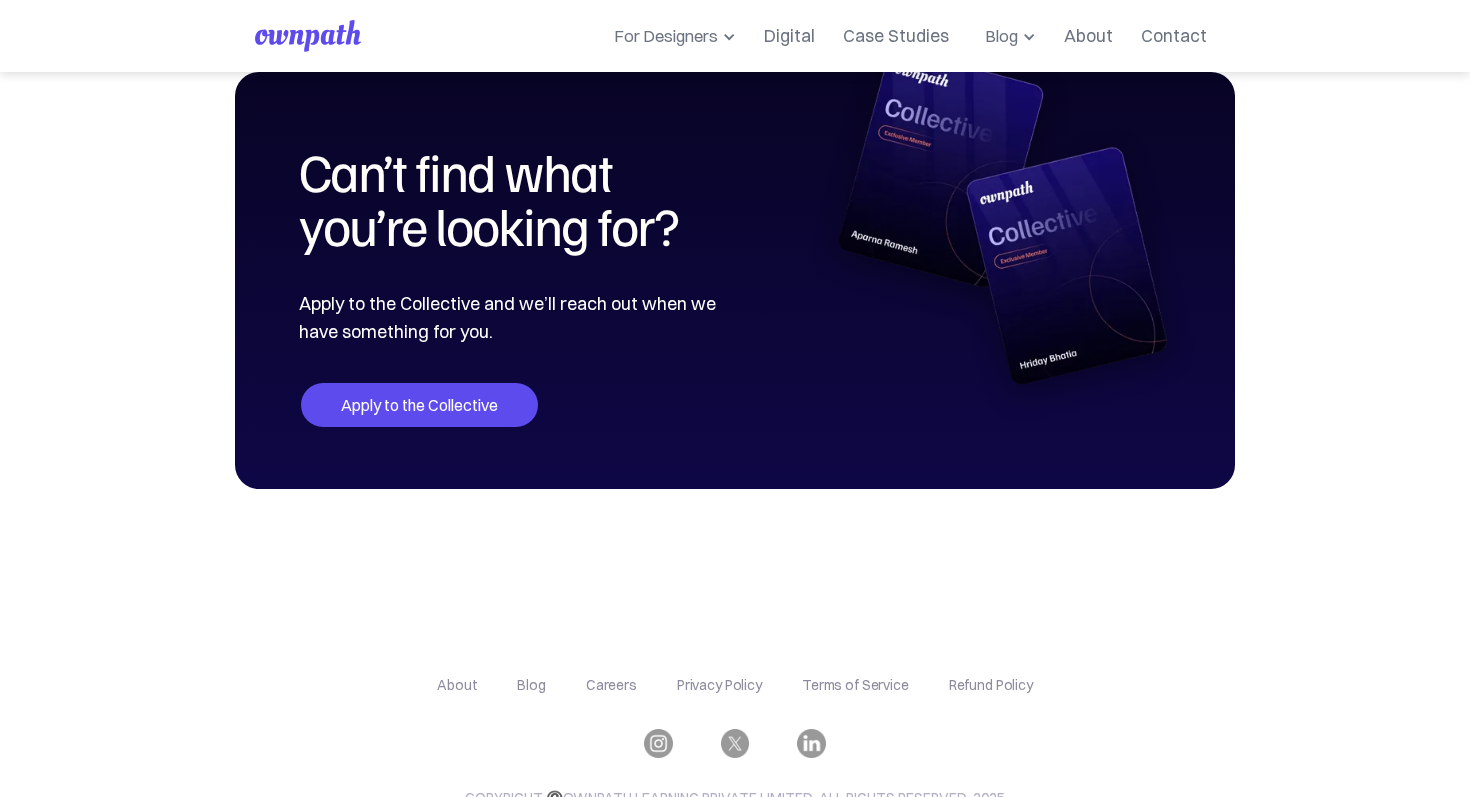 click on "Apply to the Collective" at bounding box center [419, 405] 